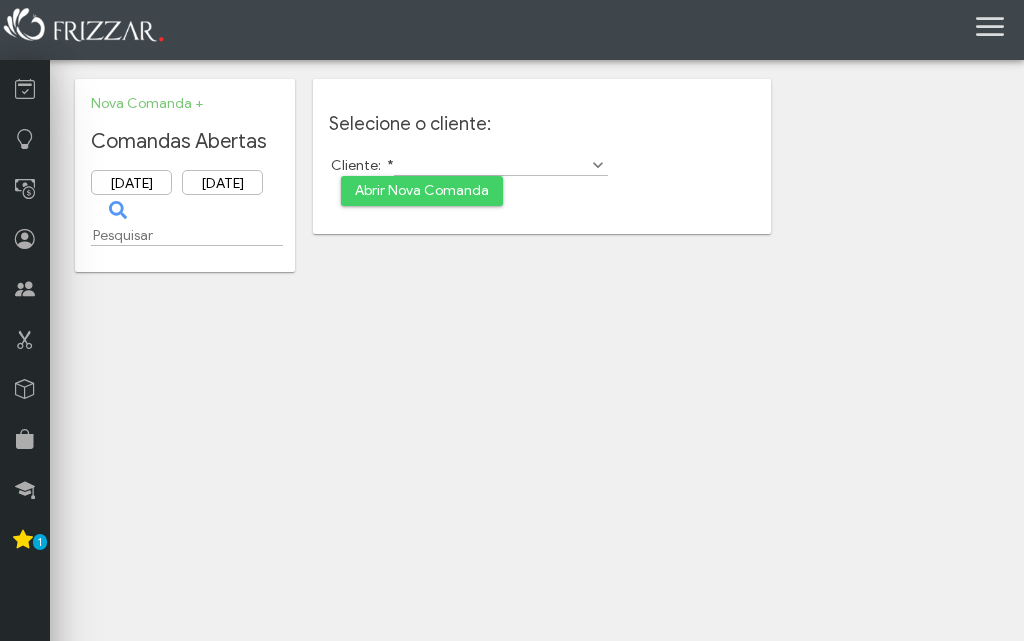 scroll, scrollTop: 0, scrollLeft: 0, axis: both 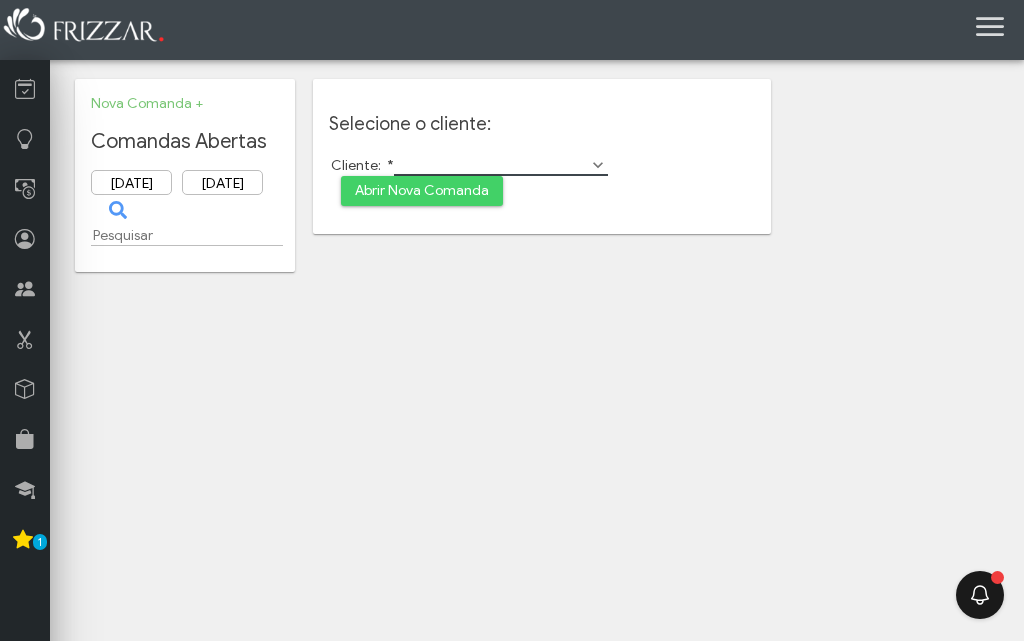 drag, startPoint x: 468, startPoint y: 168, endPoint x: 399, endPoint y: 179, distance: 69.87131 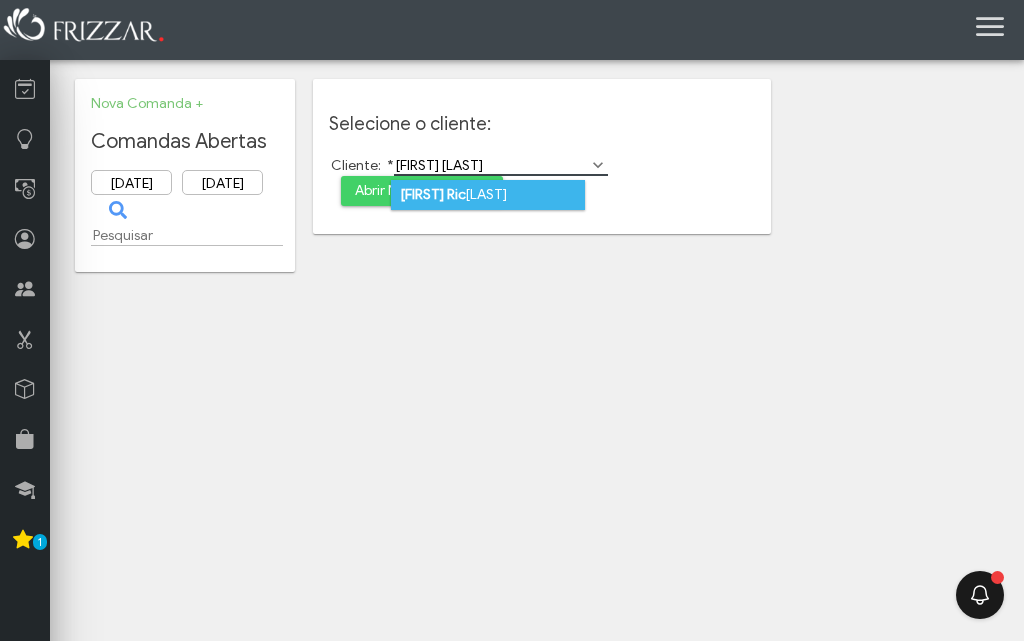 type on "luis ric" 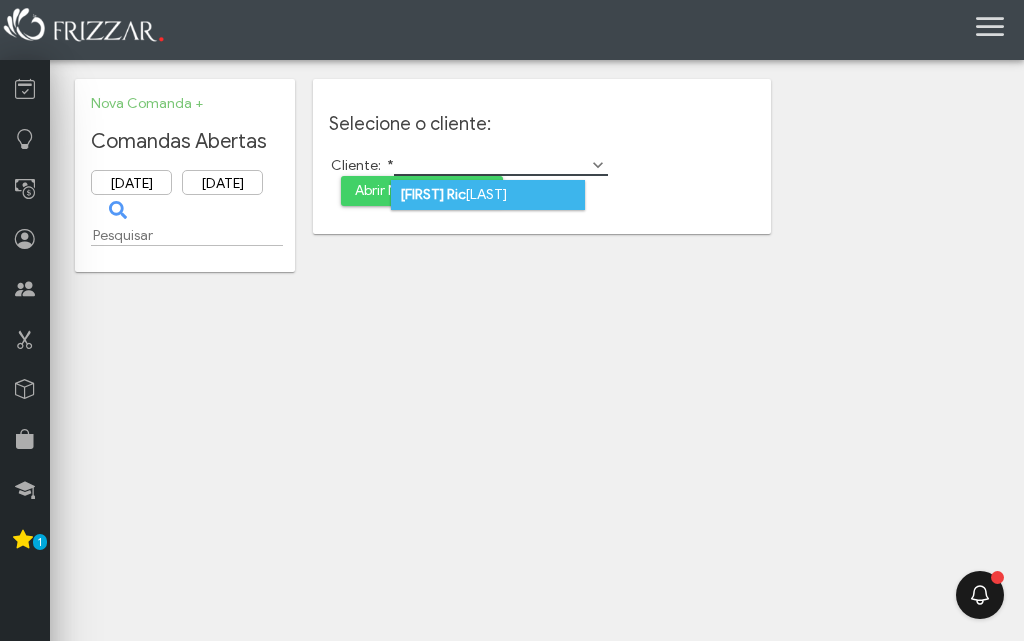 drag, startPoint x: 502, startPoint y: 195, endPoint x: 762, endPoint y: 235, distance: 263.05893 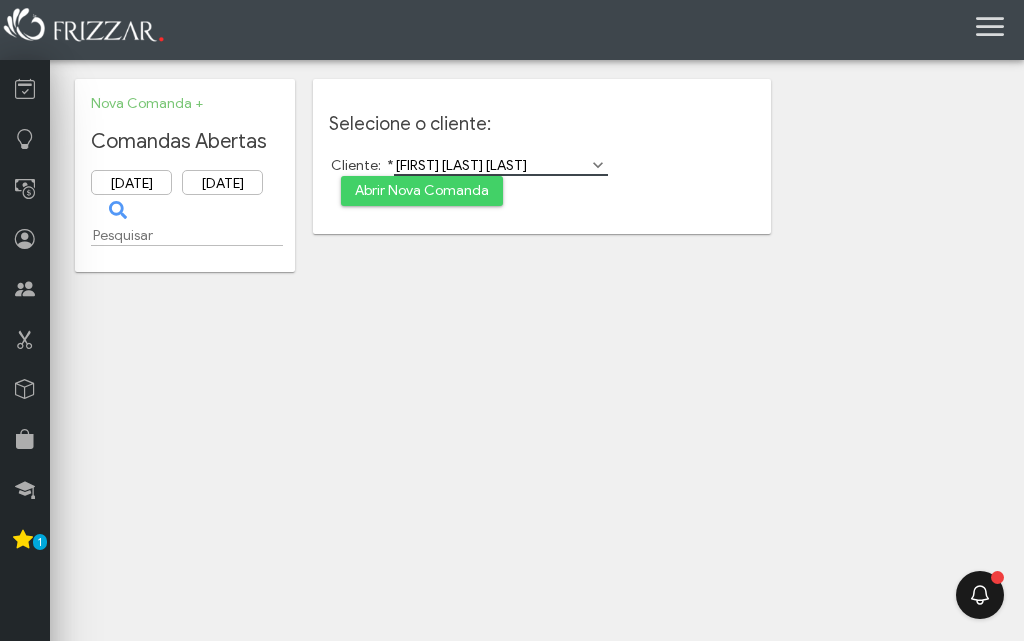 click on "ui-button
Karine
Gerente
Minha Conta
Home
Treinamento
Sair 4 0 105 BALM" at bounding box center [512, 320] 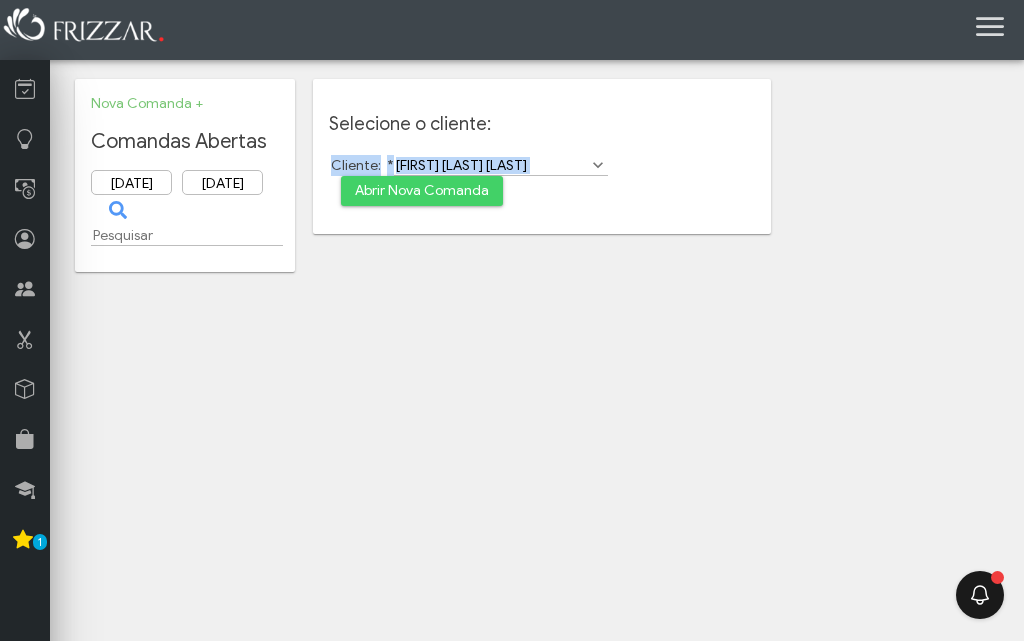 drag, startPoint x: 634, startPoint y: 134, endPoint x: 667, endPoint y: 175, distance: 52.63079 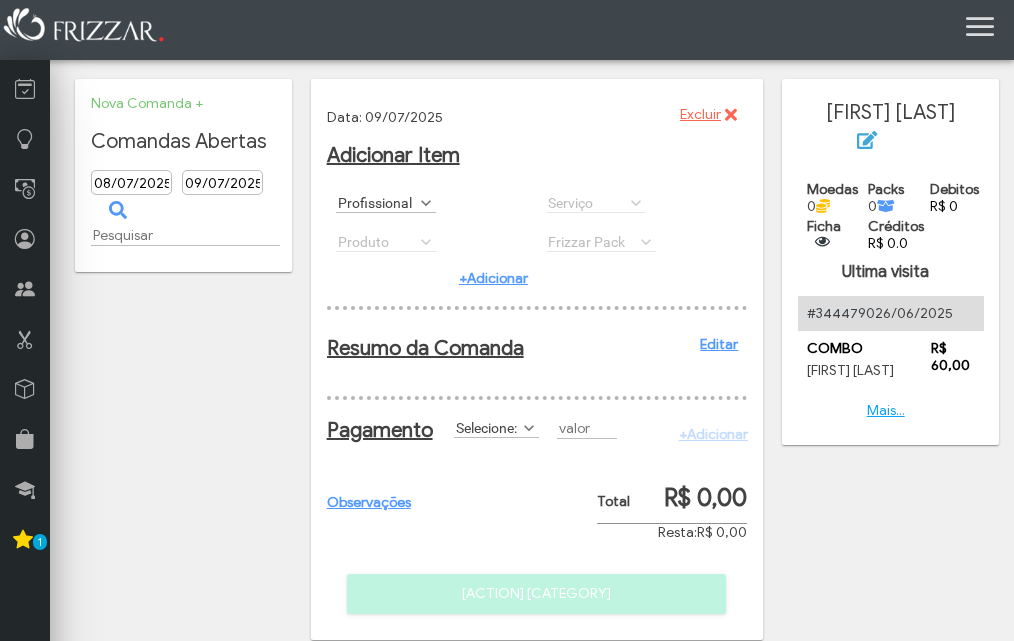scroll, scrollTop: 0, scrollLeft: 0, axis: both 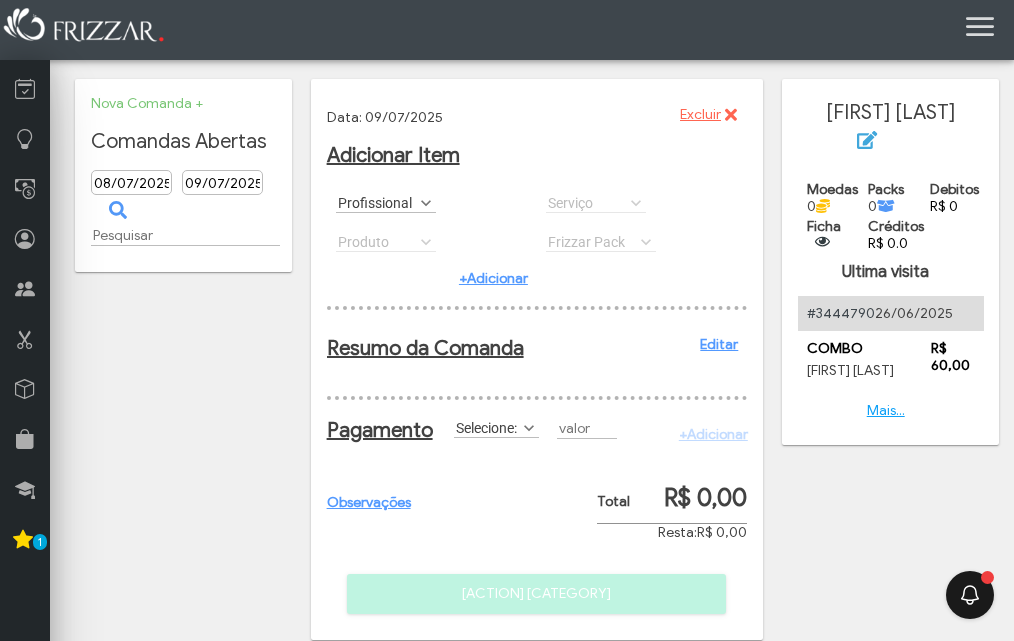 click on "Profissional" at bounding box center (377, 202) 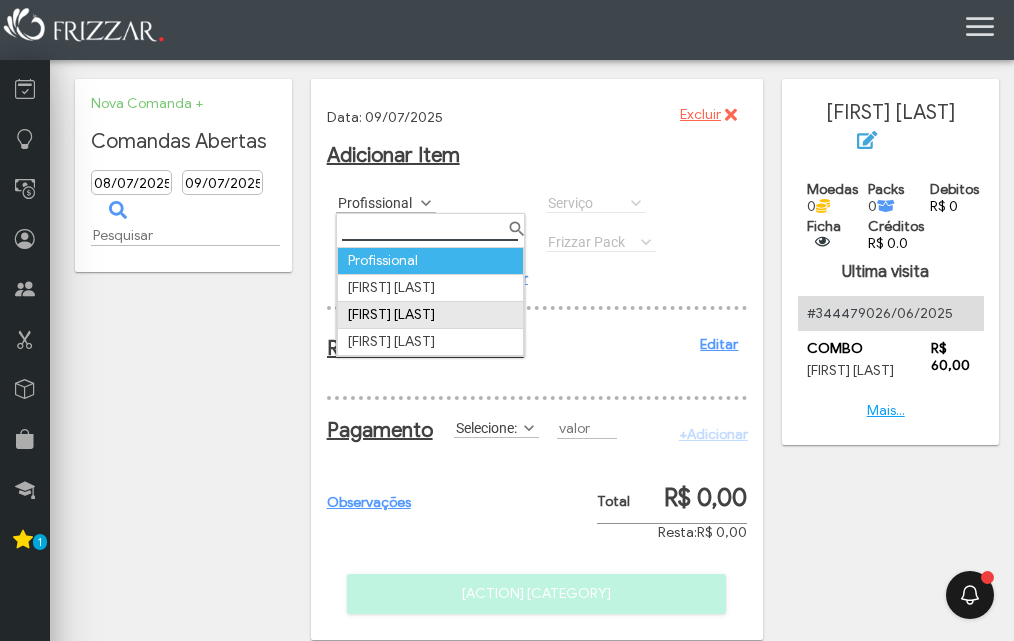 drag, startPoint x: 427, startPoint y: 318, endPoint x: 451, endPoint y: 290, distance: 36.878178 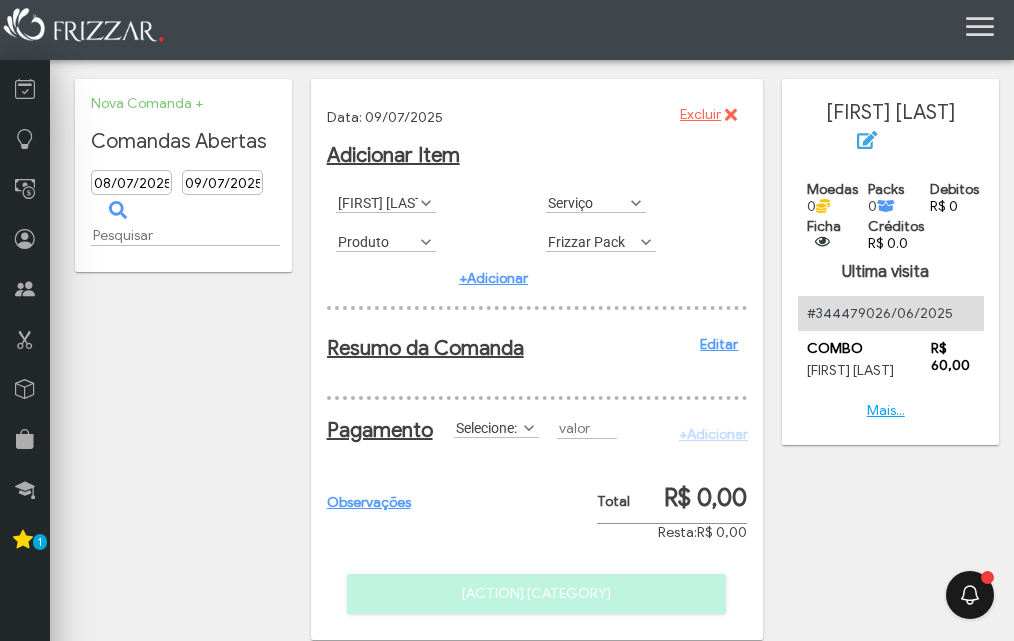 click on "Serviço" at bounding box center (587, 202) 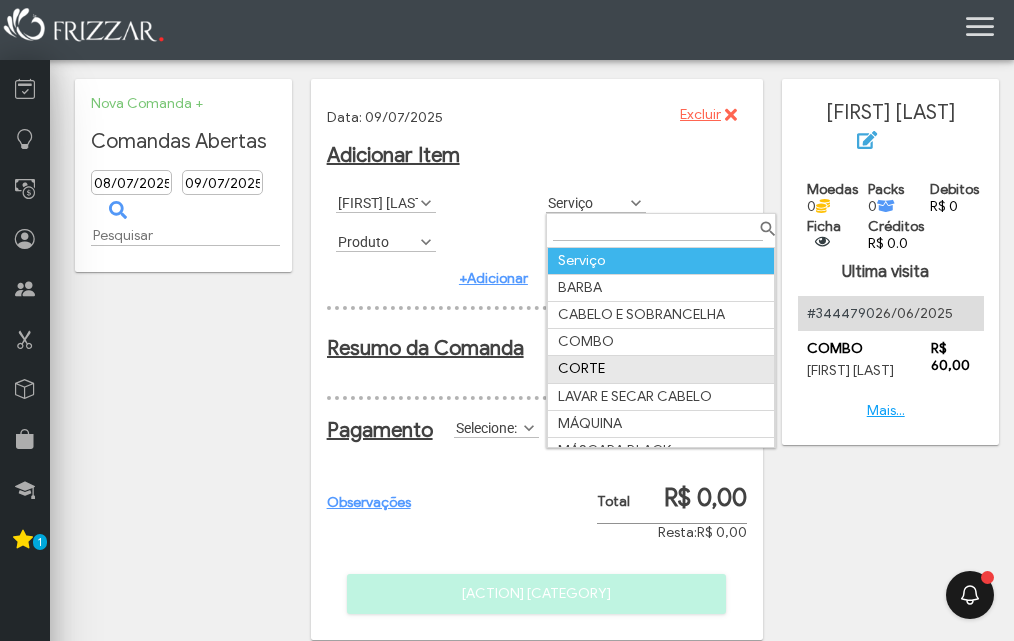 click on "CORTE" at bounding box center [661, 369] 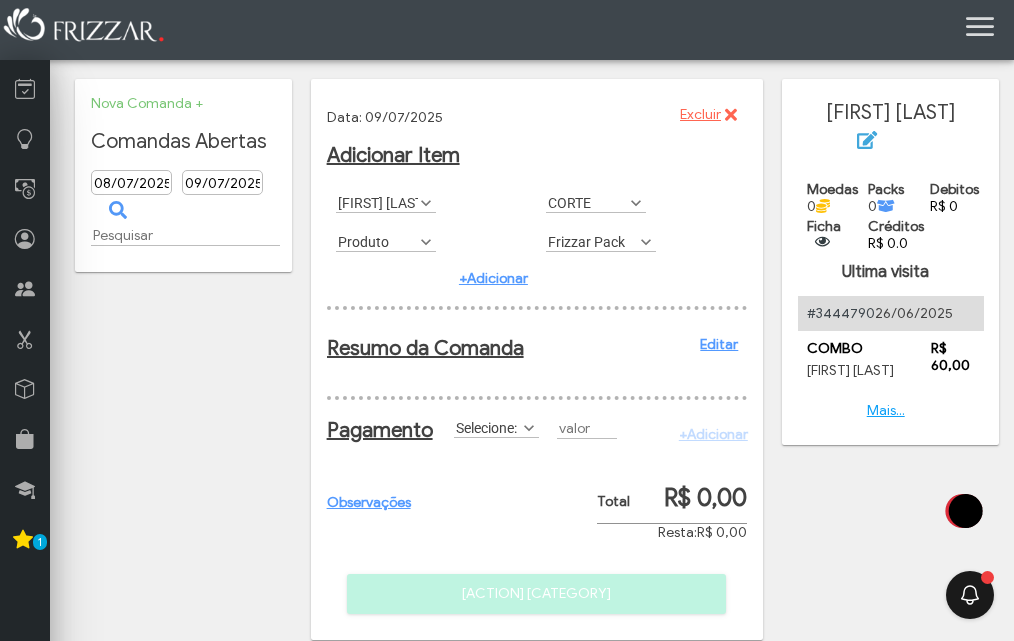 click on "ui-button
Karine
Gerente
Minha Conta
Home
Treinamento
Sair 4 0 105 BALM" at bounding box center [507, 320] 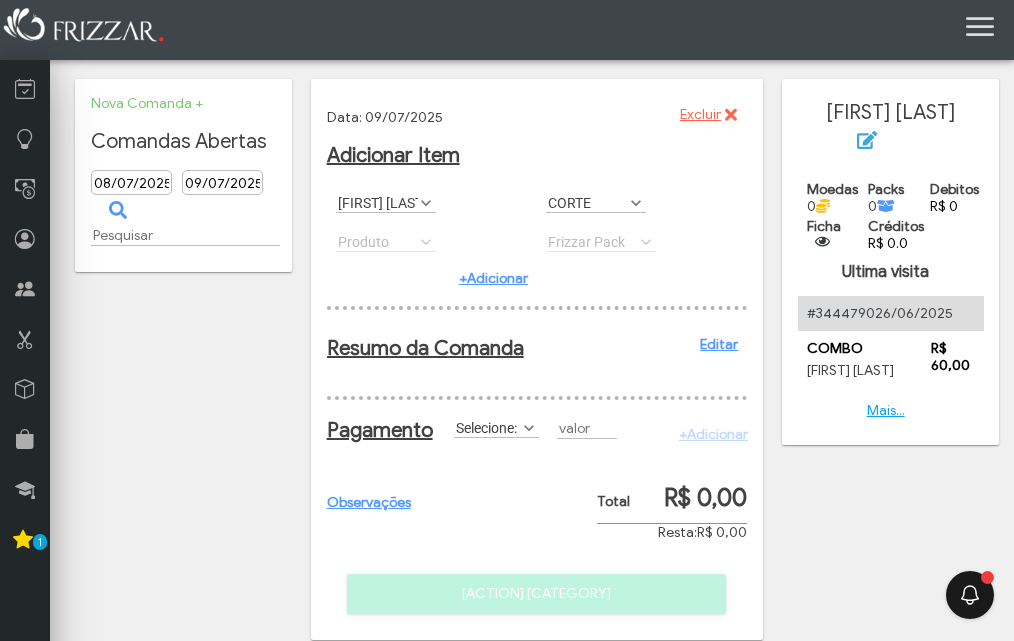 click on "CORTE" at bounding box center (587, 202) 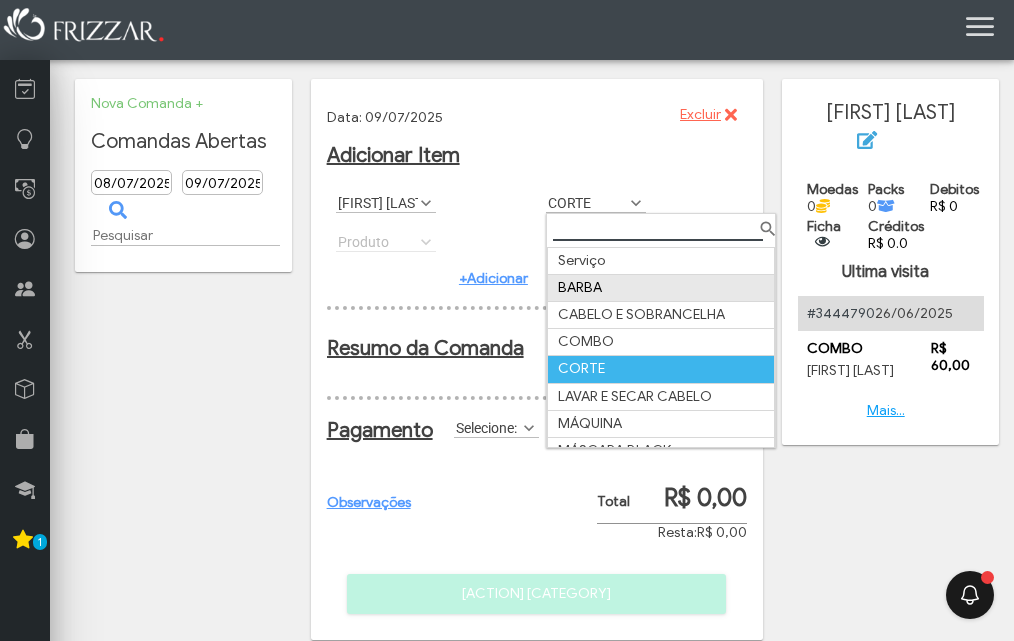 drag, startPoint x: 621, startPoint y: 285, endPoint x: 544, endPoint y: 277, distance: 77.41447 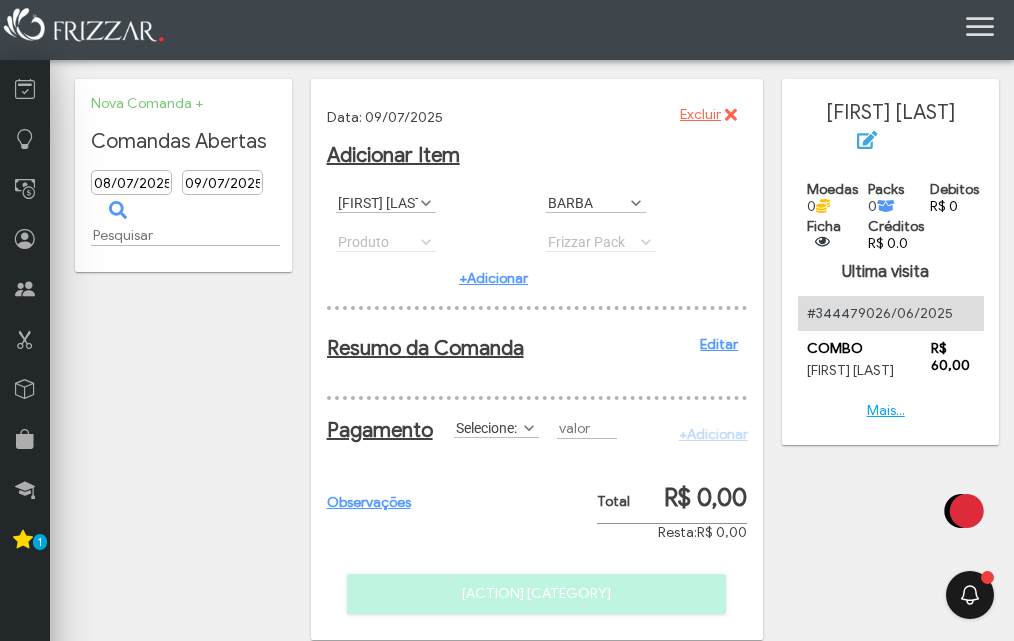 click on "+Adicionar" at bounding box center [493, 278] 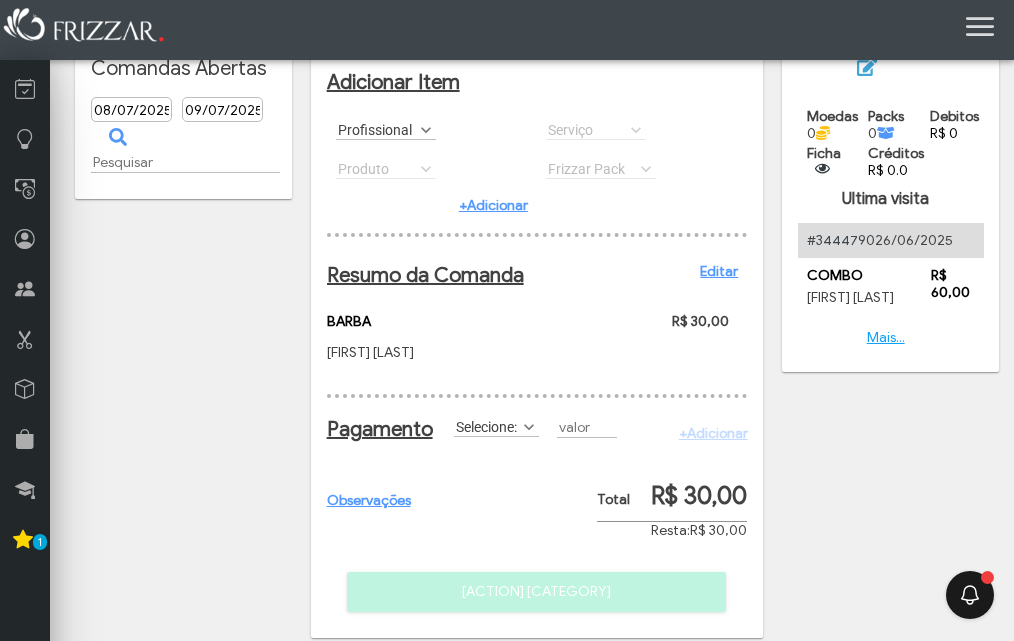 scroll, scrollTop: 110, scrollLeft: 0, axis: vertical 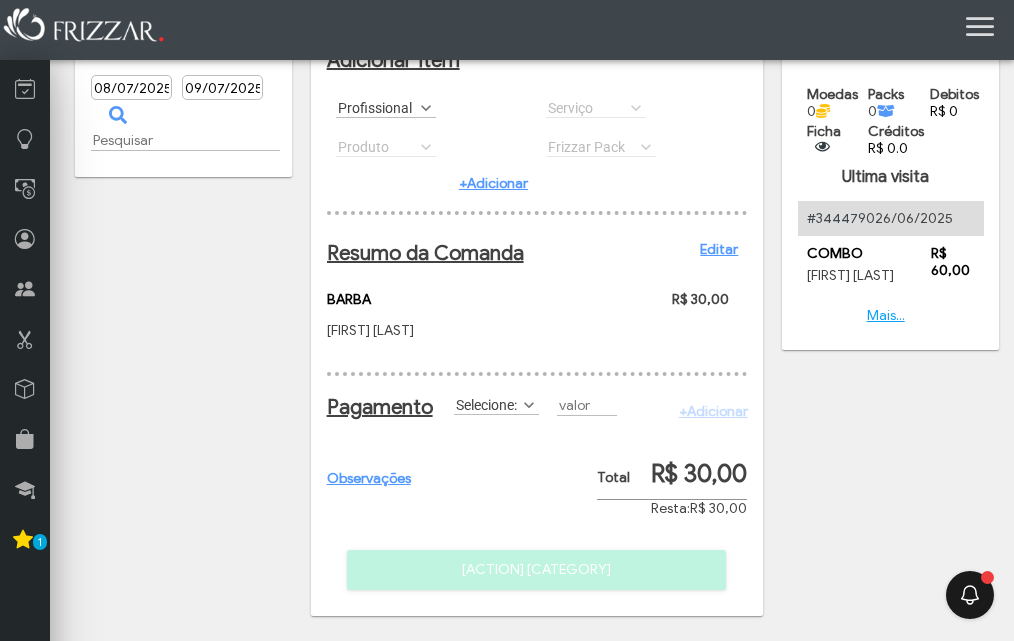 click on "Selecione:" at bounding box center (487, 404) 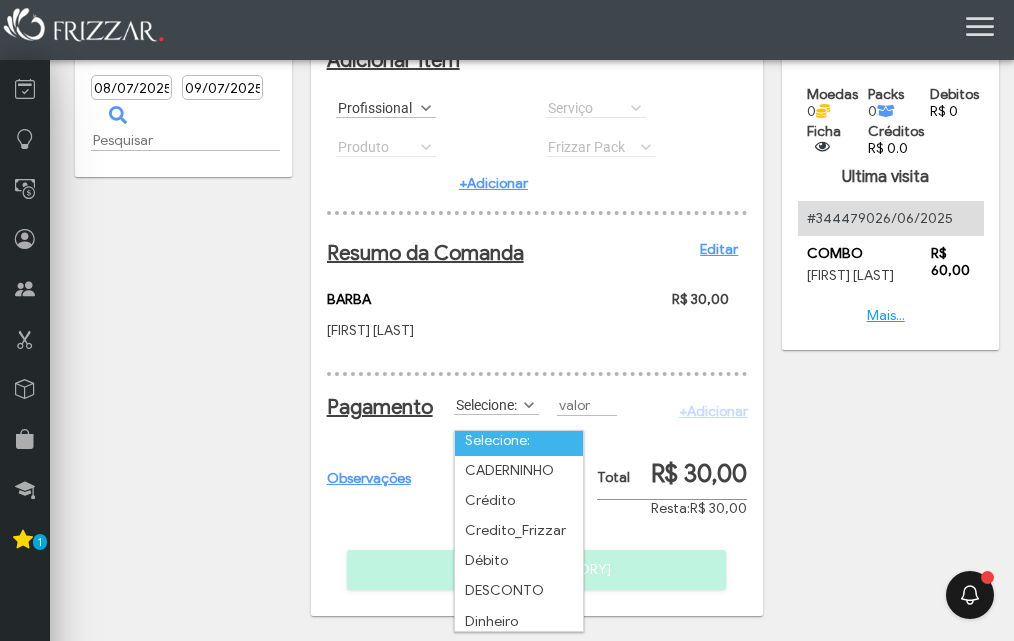 scroll, scrollTop: 132, scrollLeft: 0, axis: vertical 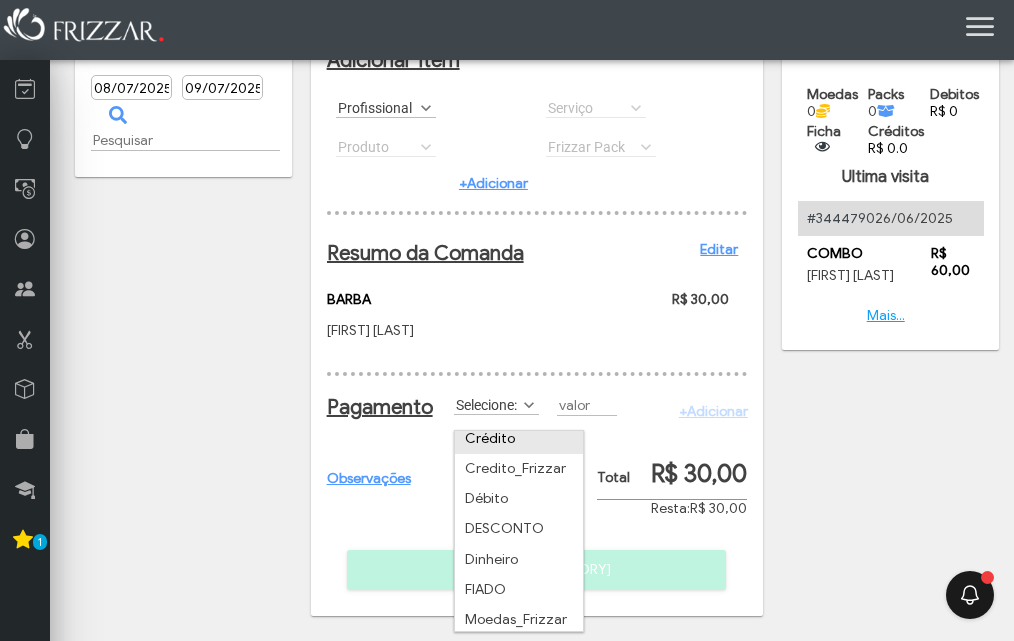 click on "Crédito" at bounding box center [519, 439] 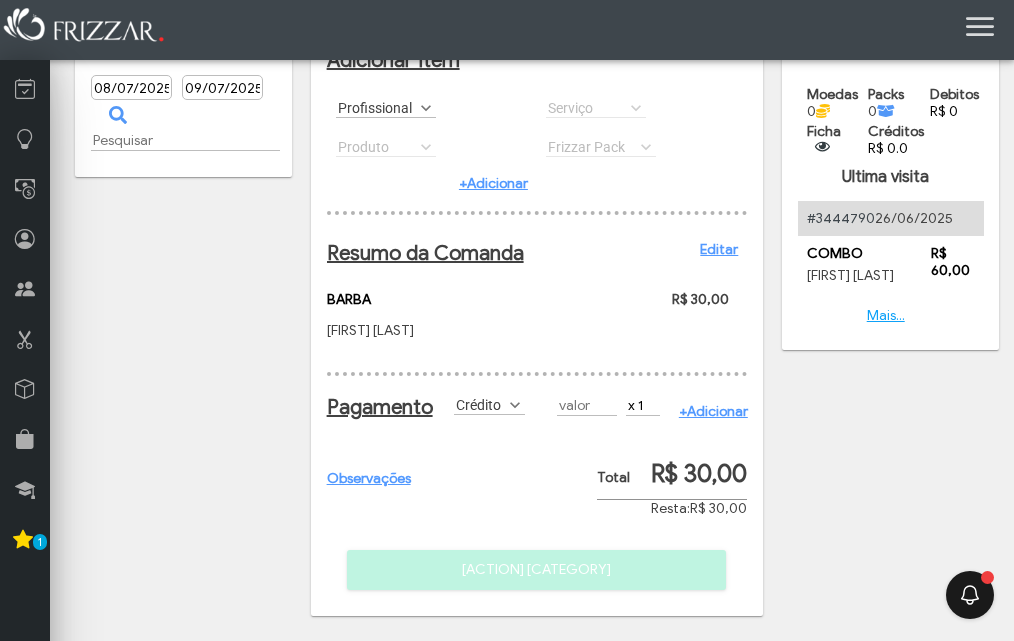 click on "+Adicionar" at bounding box center (704, 410) 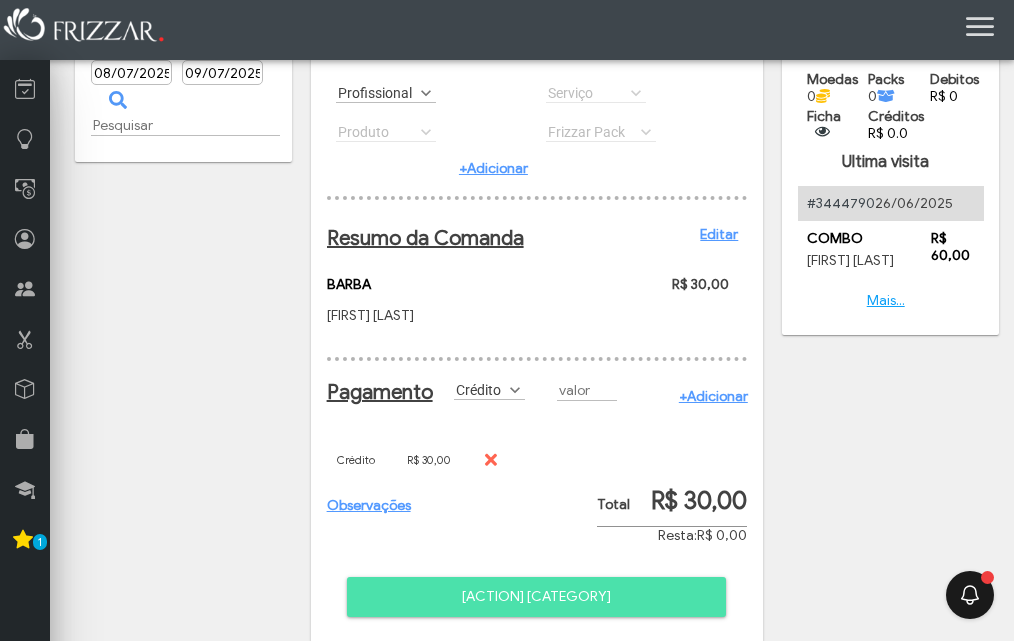 scroll, scrollTop: 152, scrollLeft: 0, axis: vertical 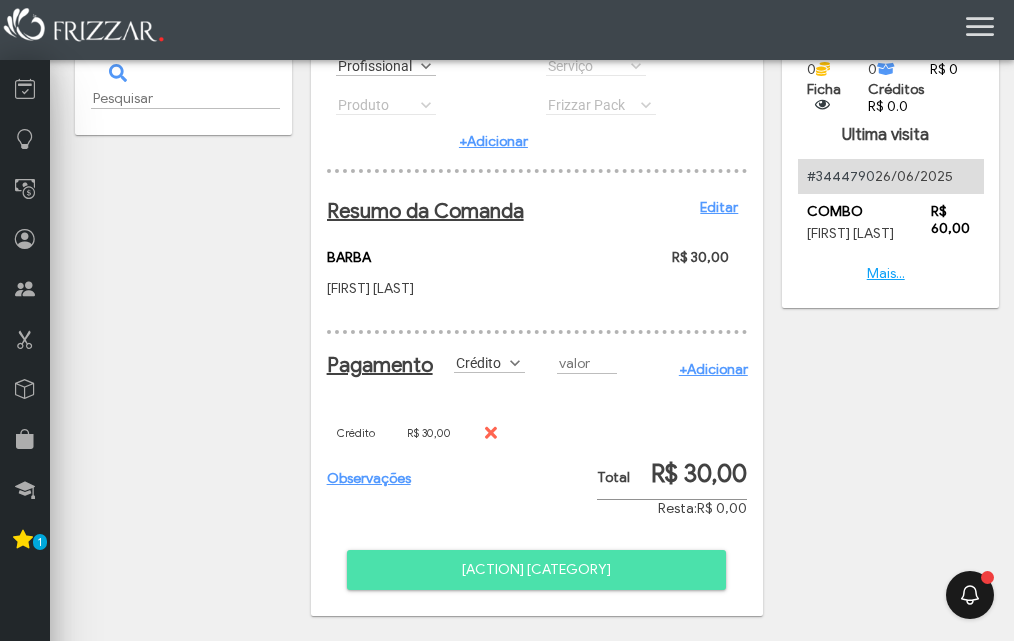click on "Pagar Comanda" at bounding box center (536, 570) 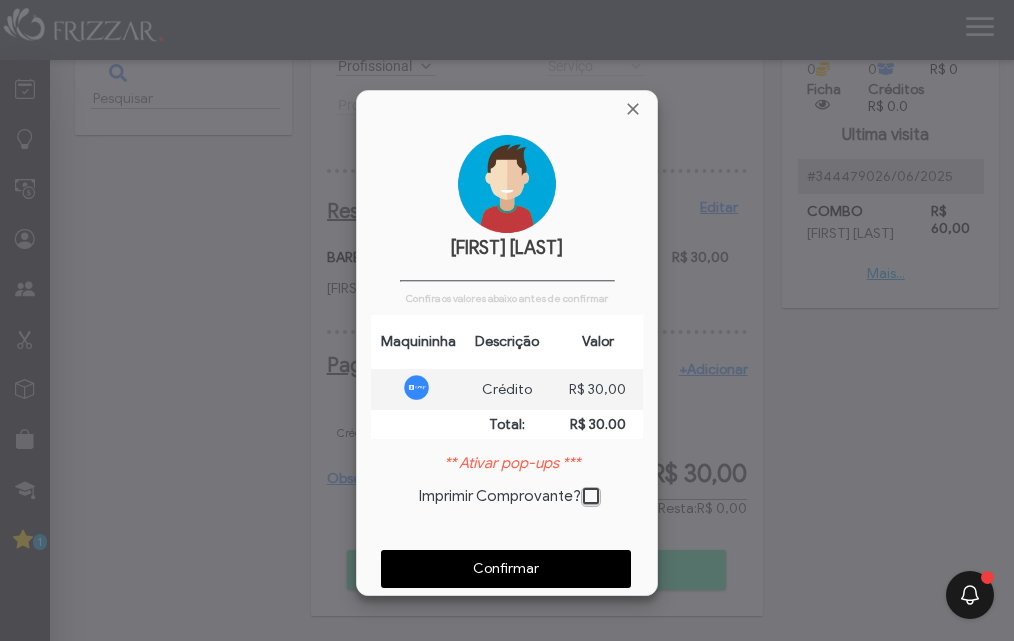 scroll, scrollTop: 10, scrollLeft: 11, axis: both 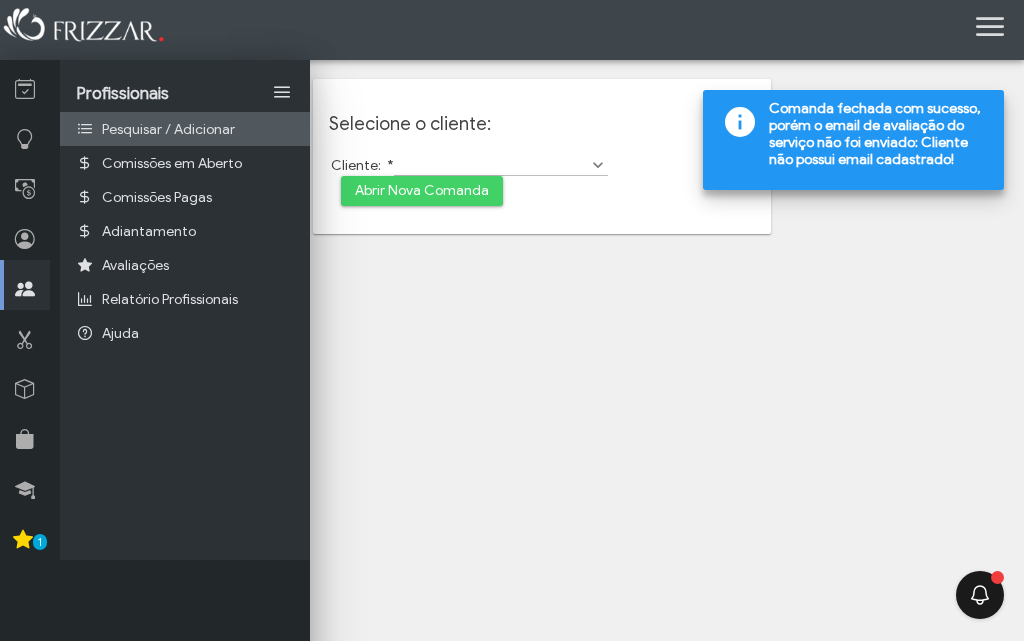 click on "Pesquisar / Adicionar" at bounding box center (185, 129) 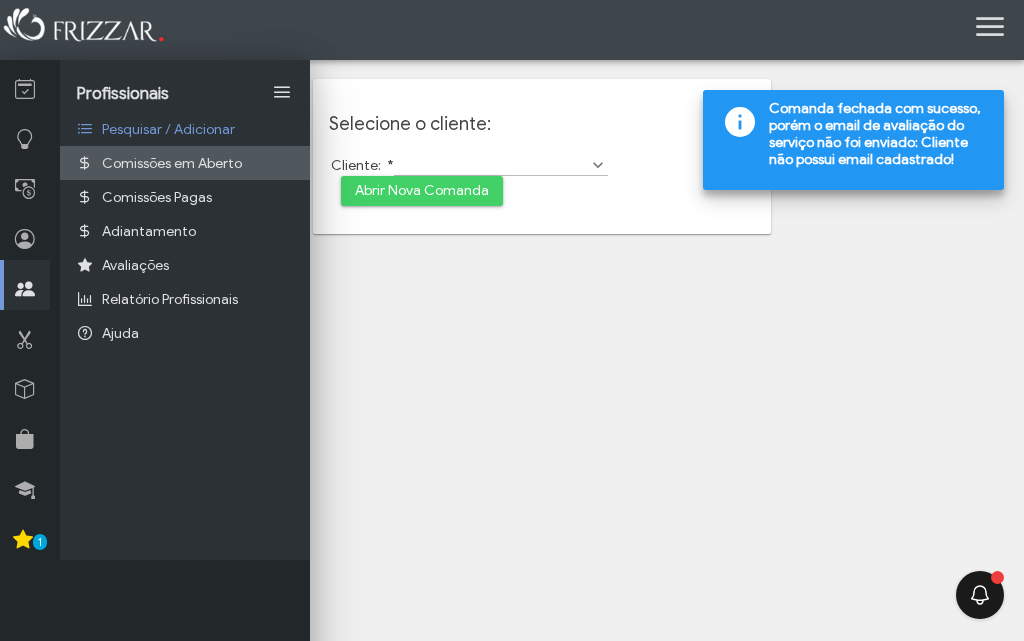 click on "Comissões em Aberto" at bounding box center [172, 163] 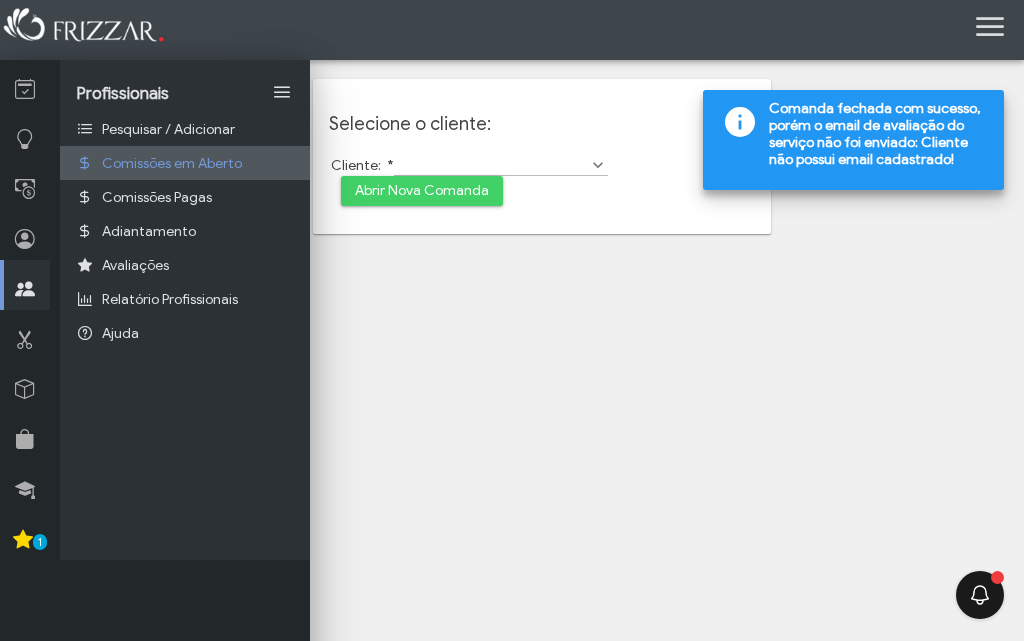 click on "Comissões em Aberto" at bounding box center (172, 163) 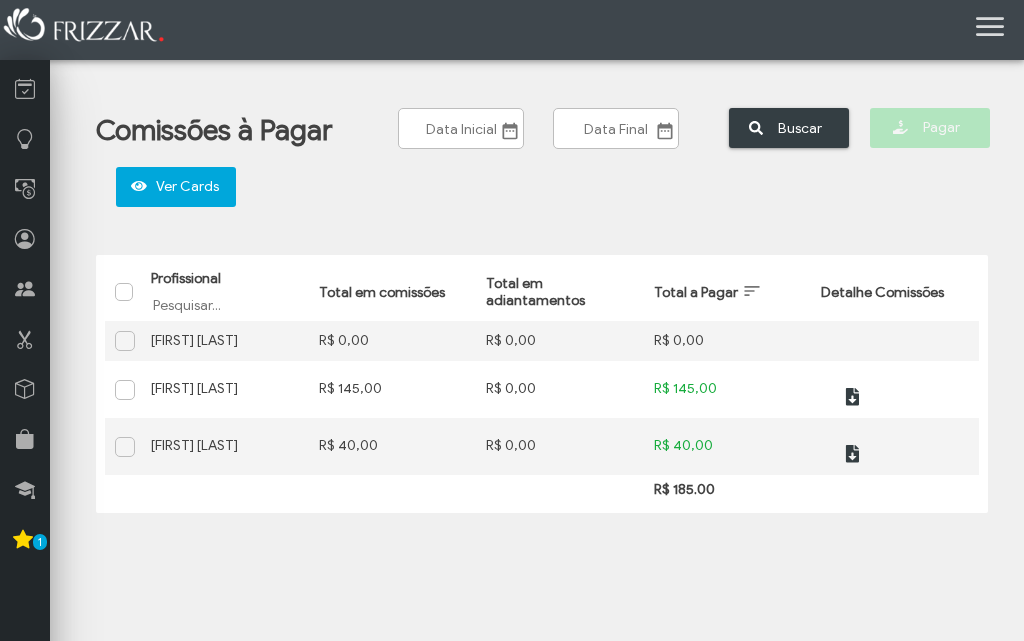 scroll, scrollTop: 0, scrollLeft: 0, axis: both 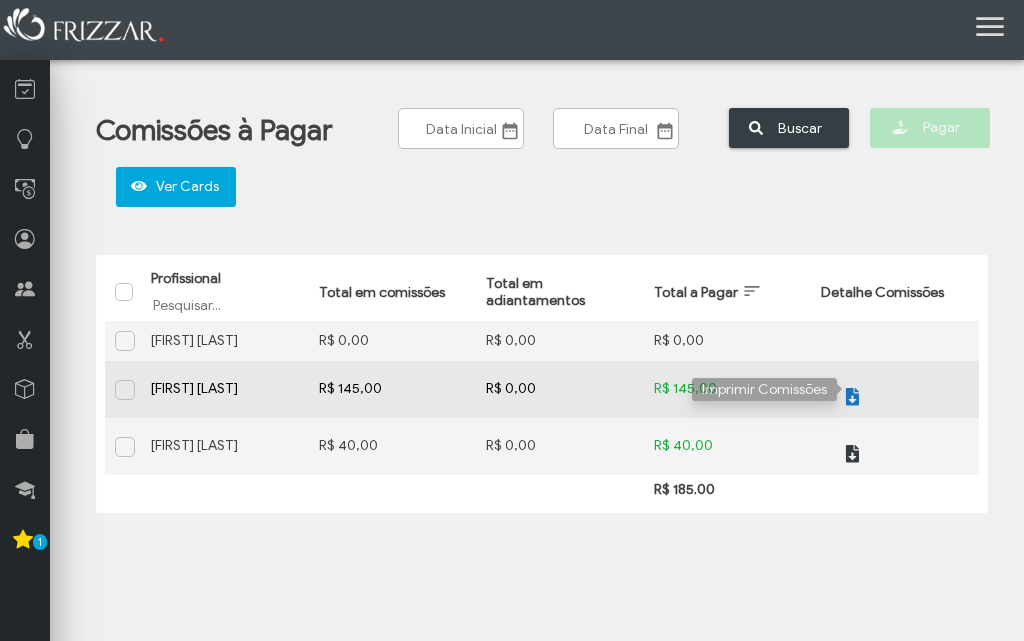 click at bounding box center [851, 397] 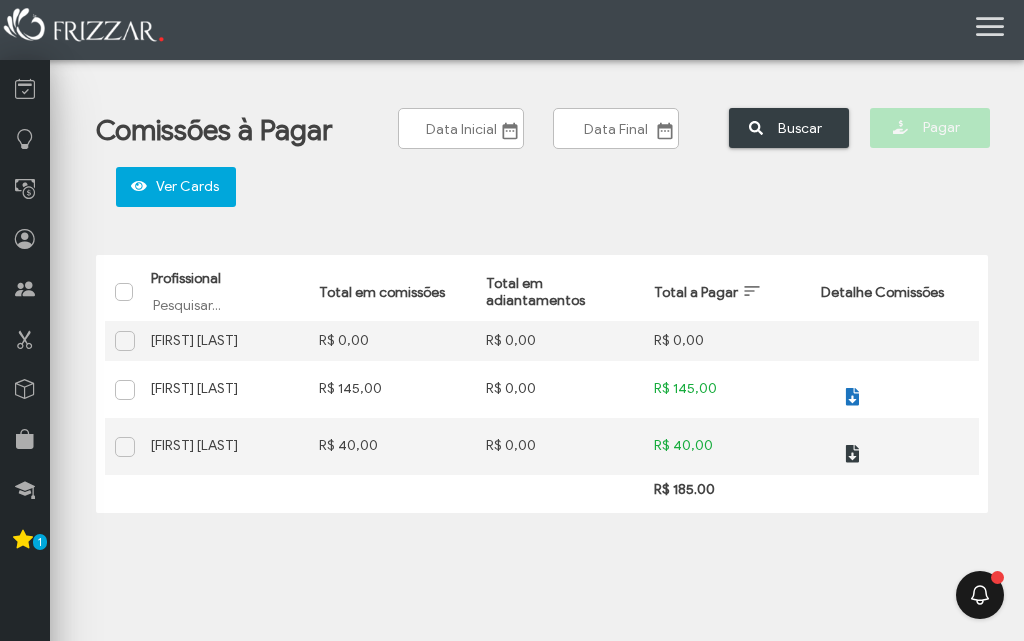 scroll, scrollTop: 0, scrollLeft: 0, axis: both 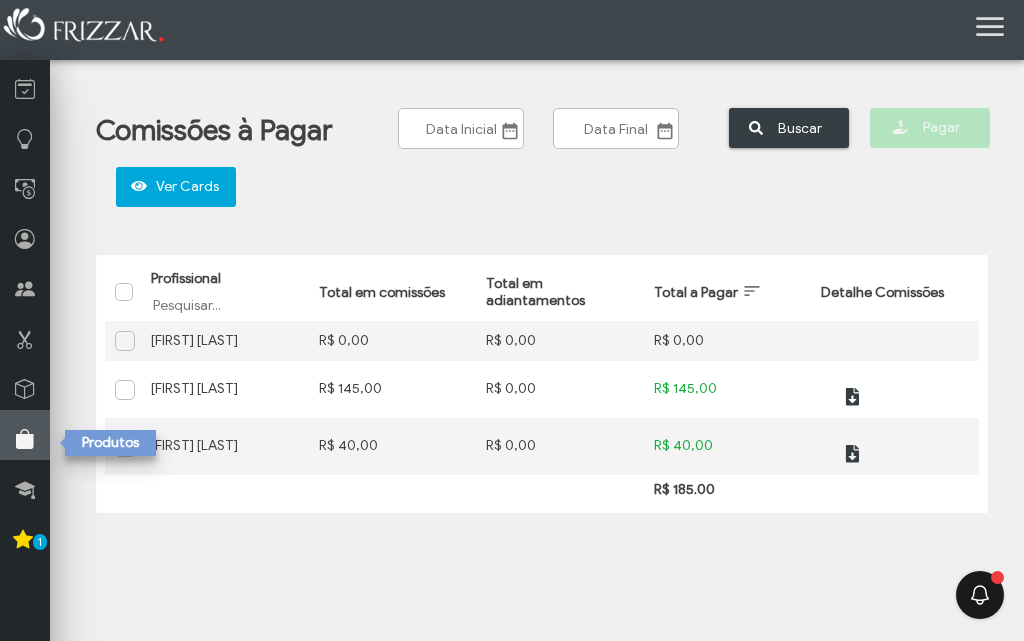 type 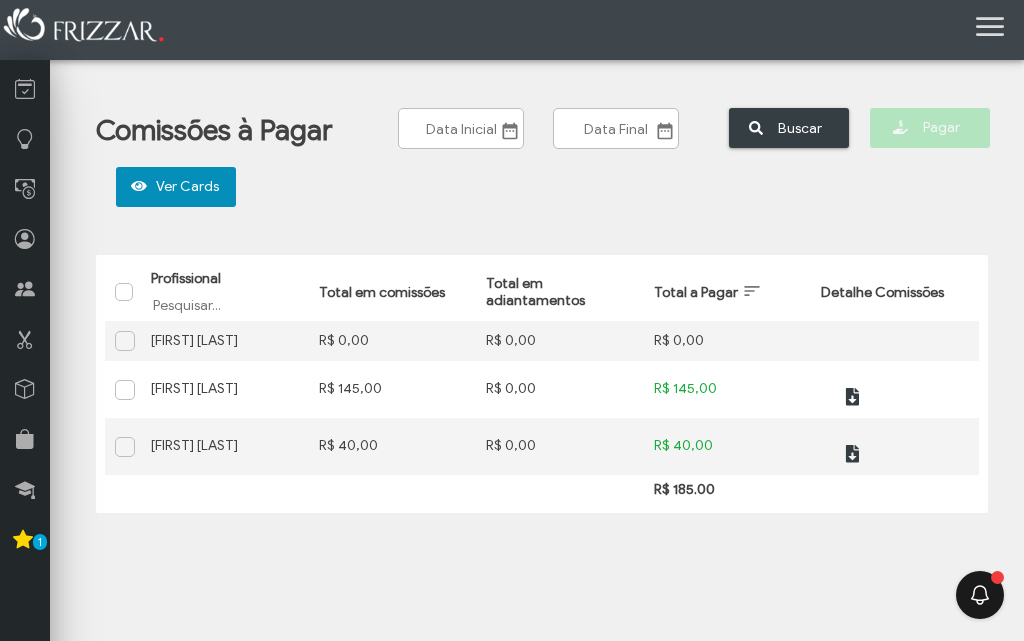 click on "Ver Cards" at bounding box center [187, 187] 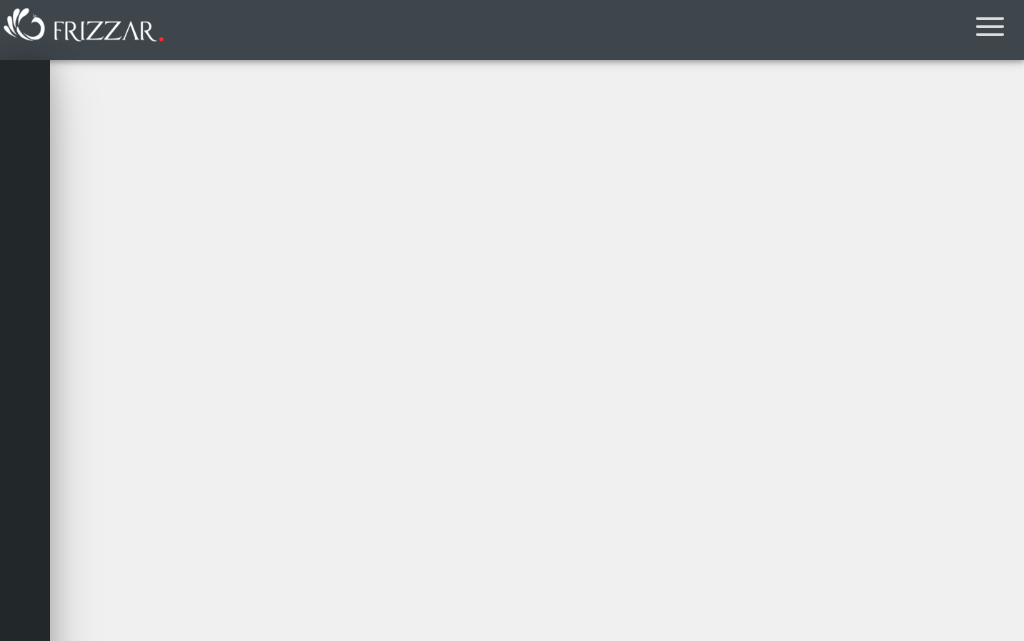 scroll, scrollTop: 0, scrollLeft: 0, axis: both 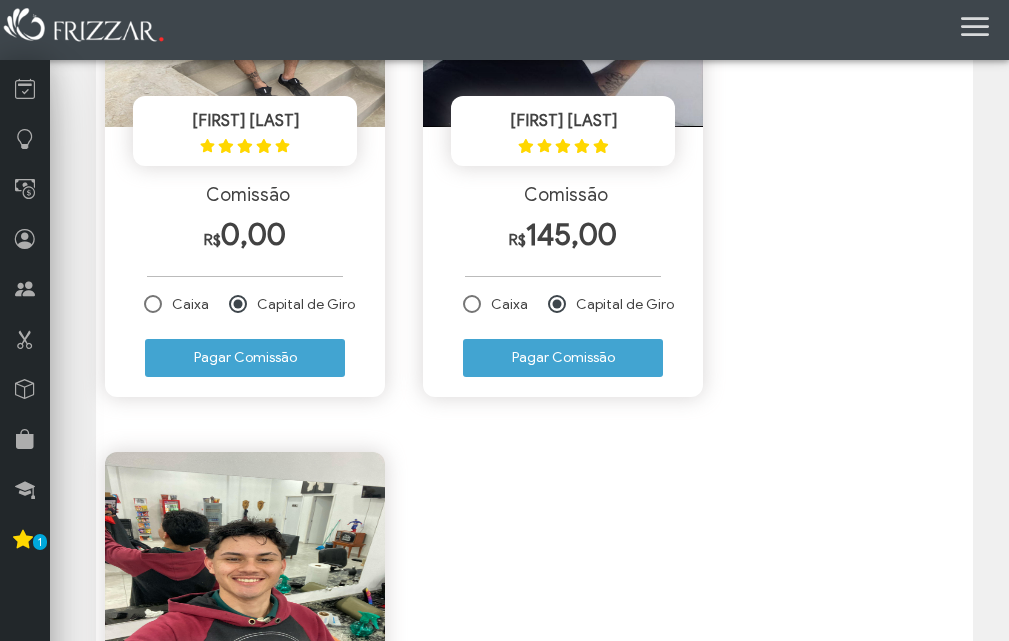 click on "Pagar Comissão" at bounding box center [563, 358] 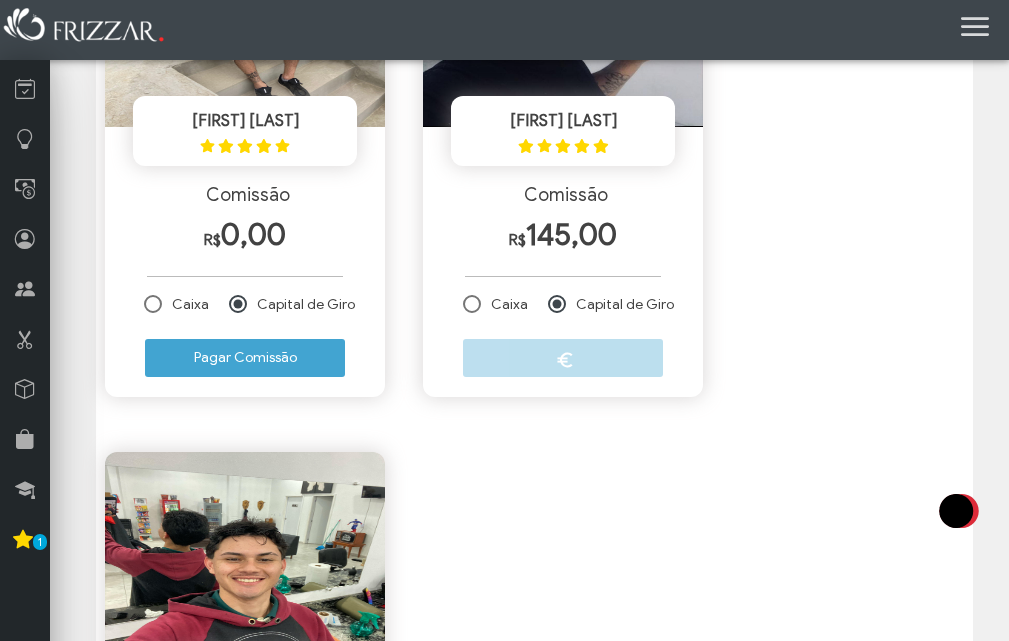 scroll, scrollTop: 0, scrollLeft: 0, axis: both 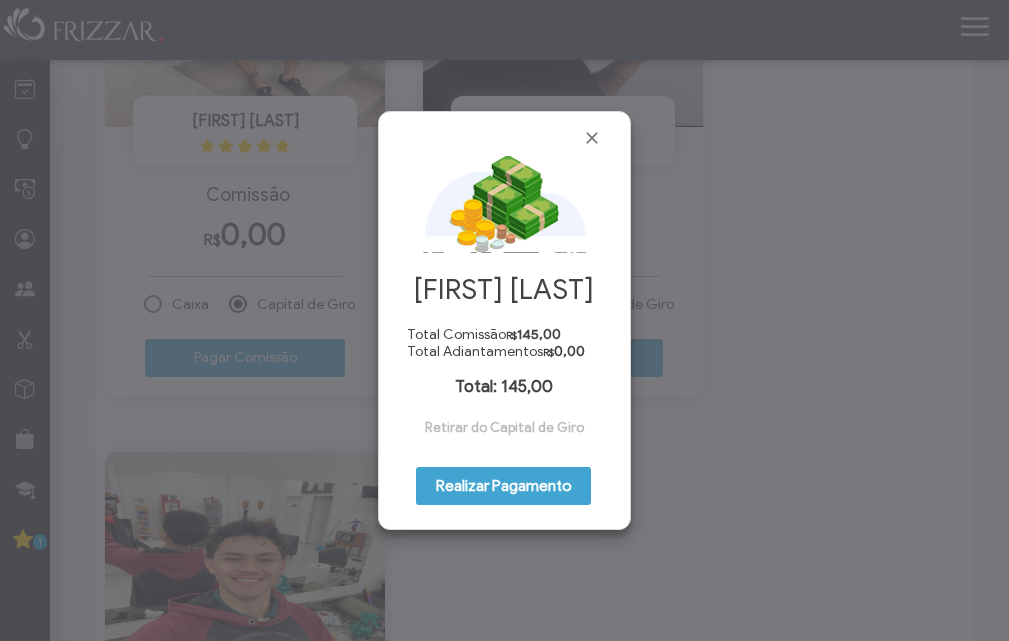 click on "Realizar Pagamento" at bounding box center (503, 486) 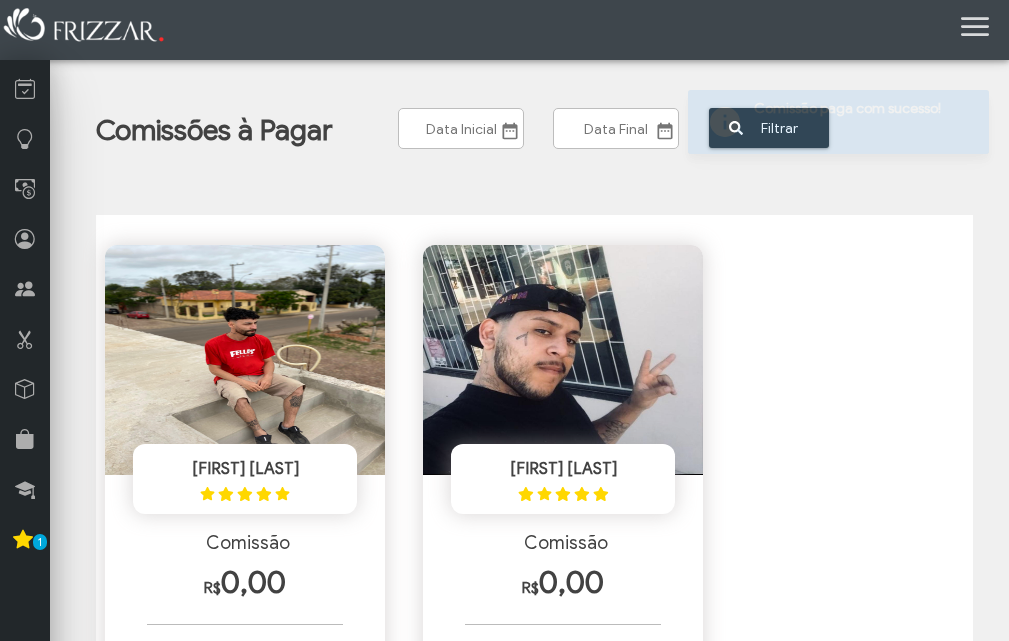scroll, scrollTop: 0, scrollLeft: 0, axis: both 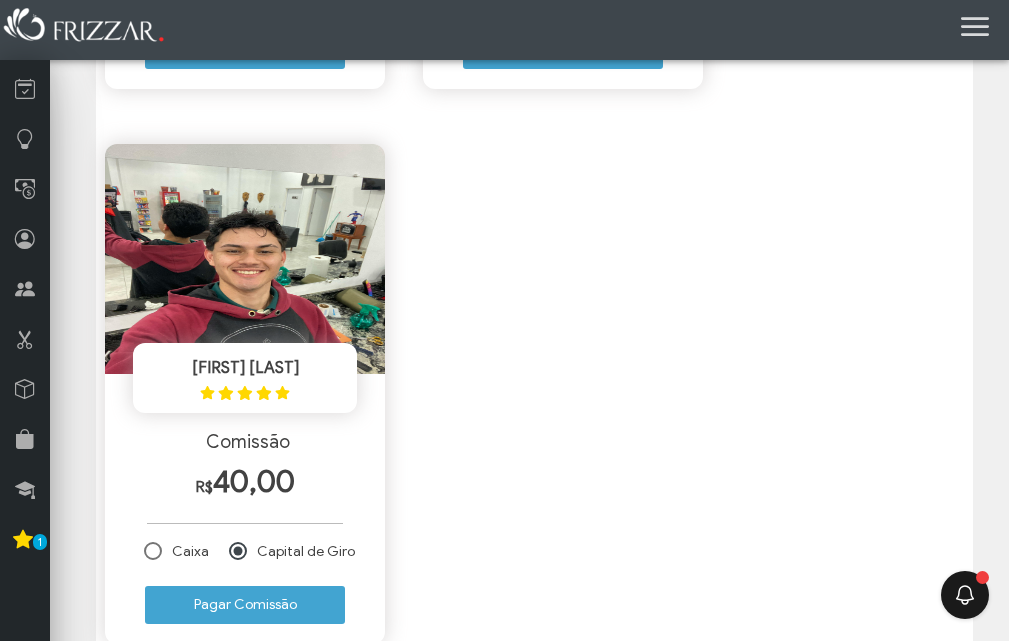 click at bounding box center (153, 551) 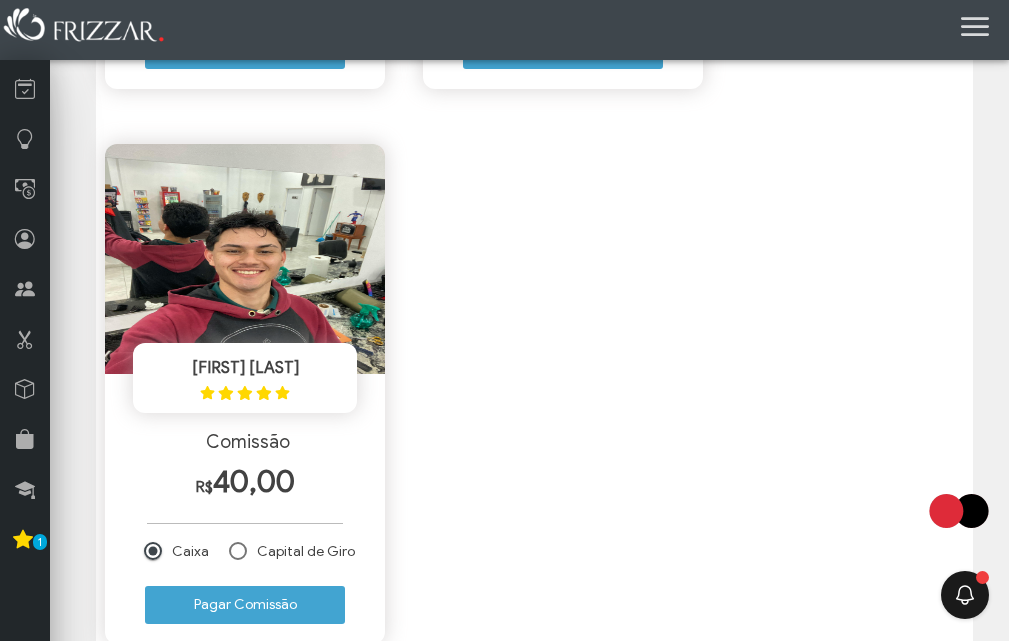 scroll, scrollTop: 10, scrollLeft: 12, axis: both 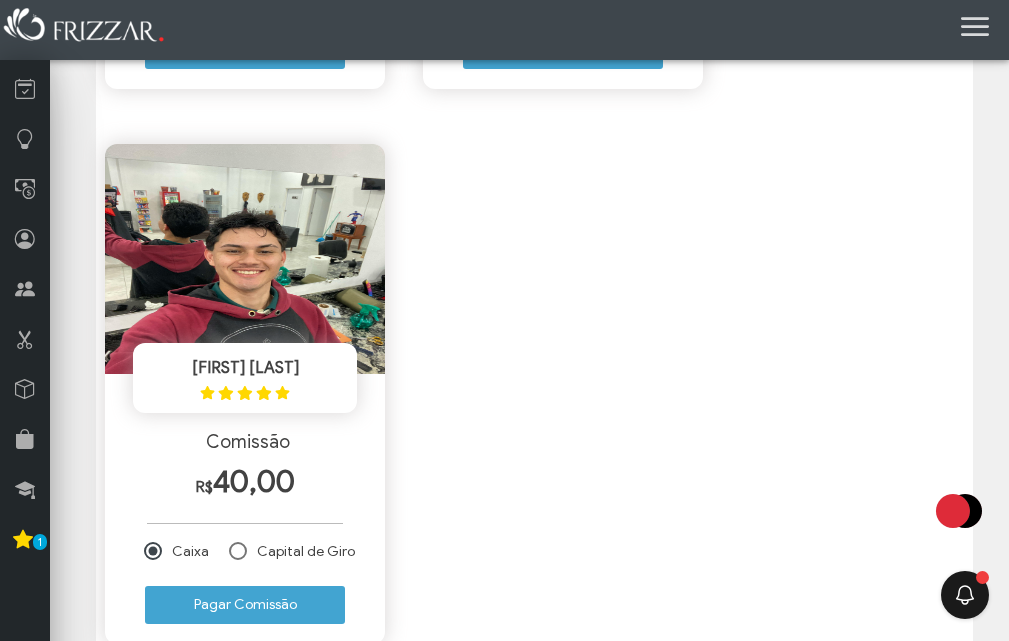 click on "Pagar Comissão" at bounding box center (245, 605) 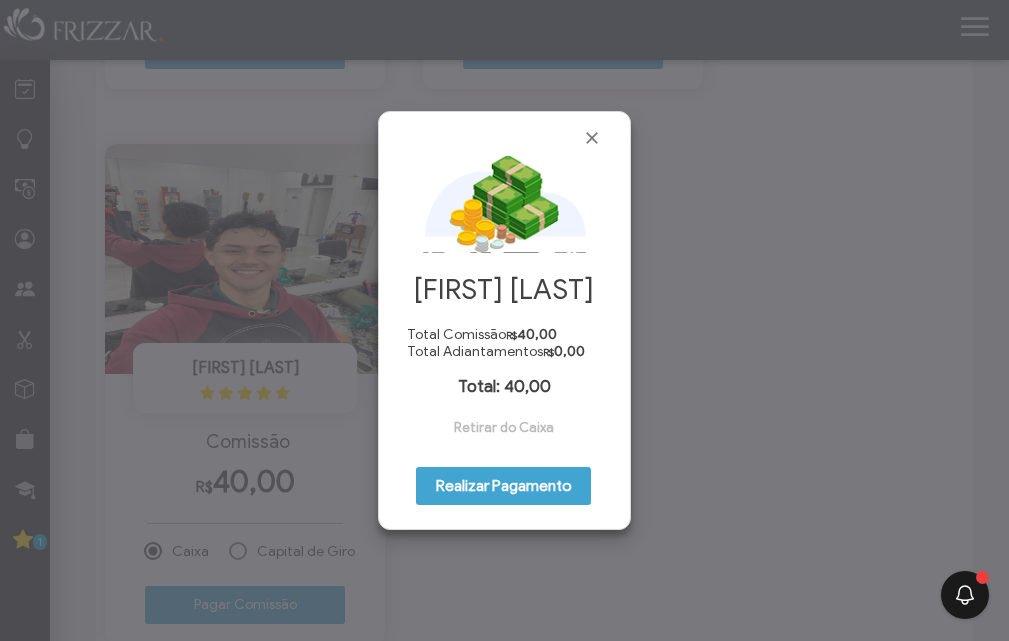 click on "Realizar Pagamento" at bounding box center (503, 486) 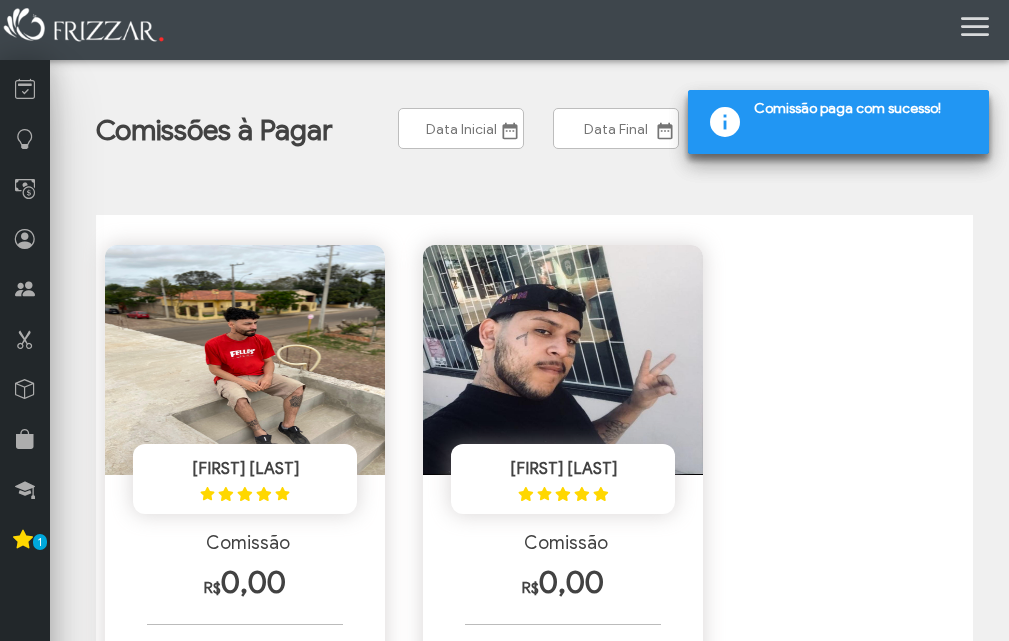 scroll, scrollTop: 0, scrollLeft: 0, axis: both 